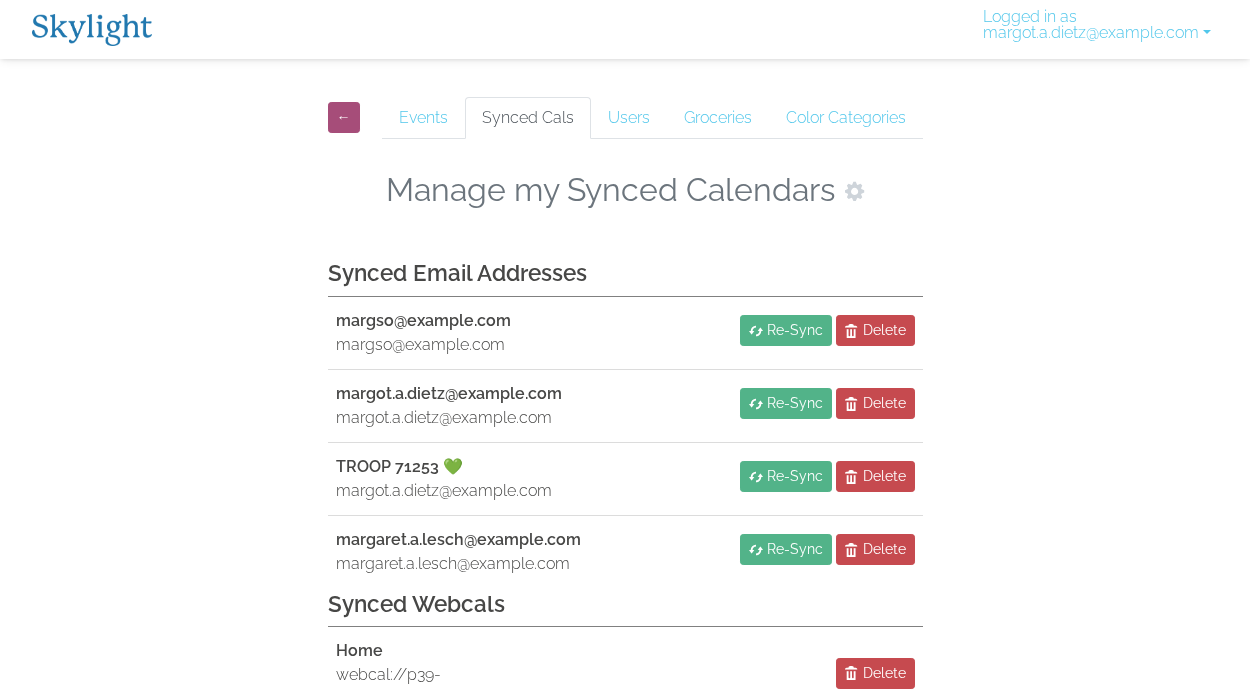 scroll, scrollTop: 0, scrollLeft: 0, axis: both 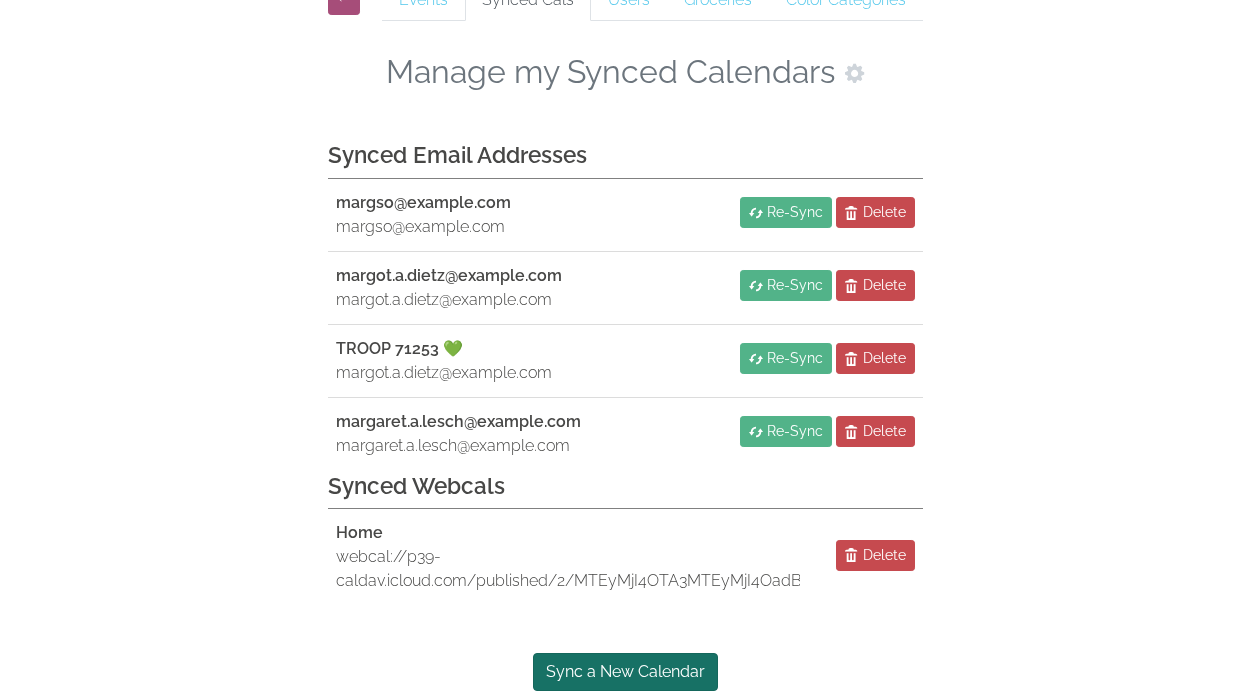 click on "Sync a New Calendar" at bounding box center [625, 672] 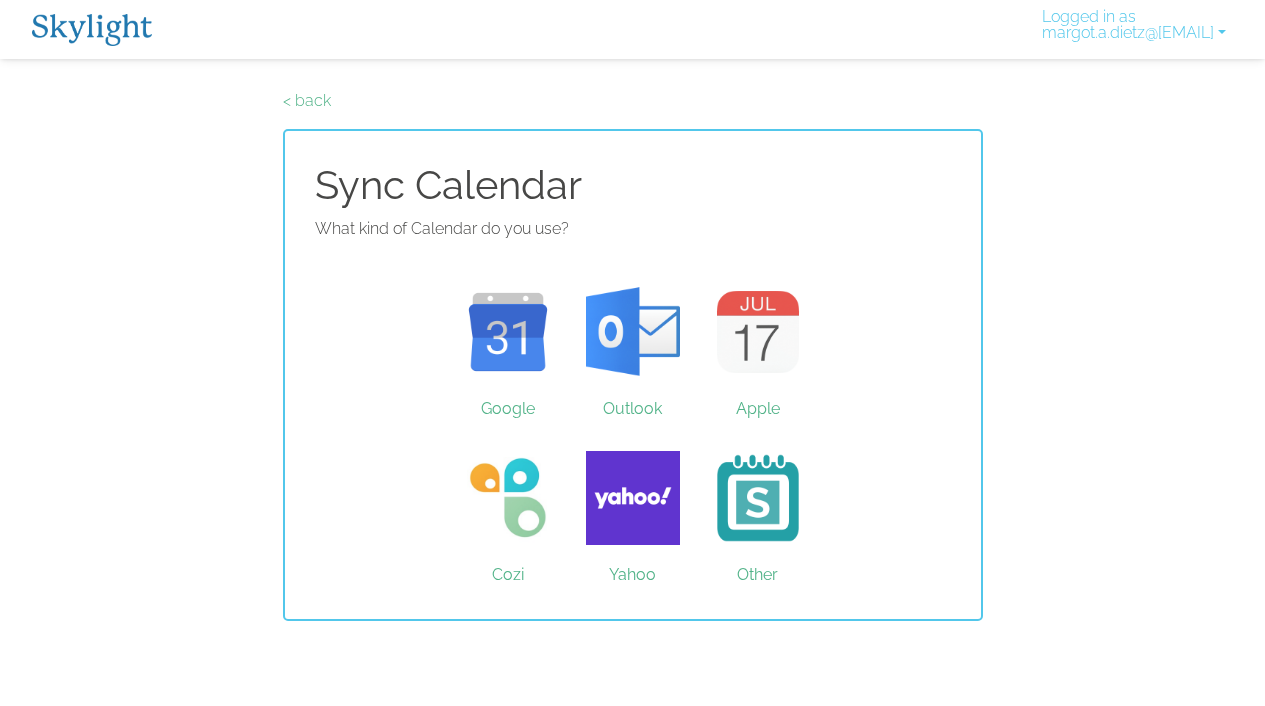 scroll, scrollTop: 0, scrollLeft: 0, axis: both 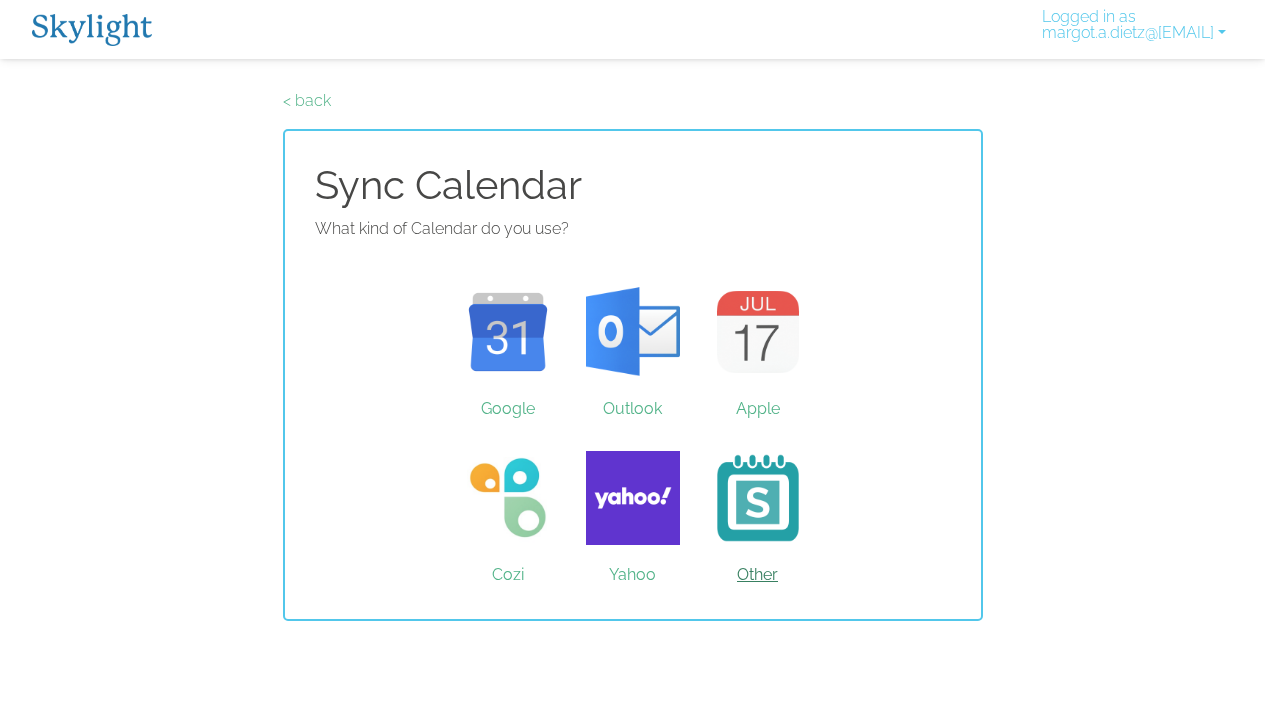click on "Other" at bounding box center (757, 498) 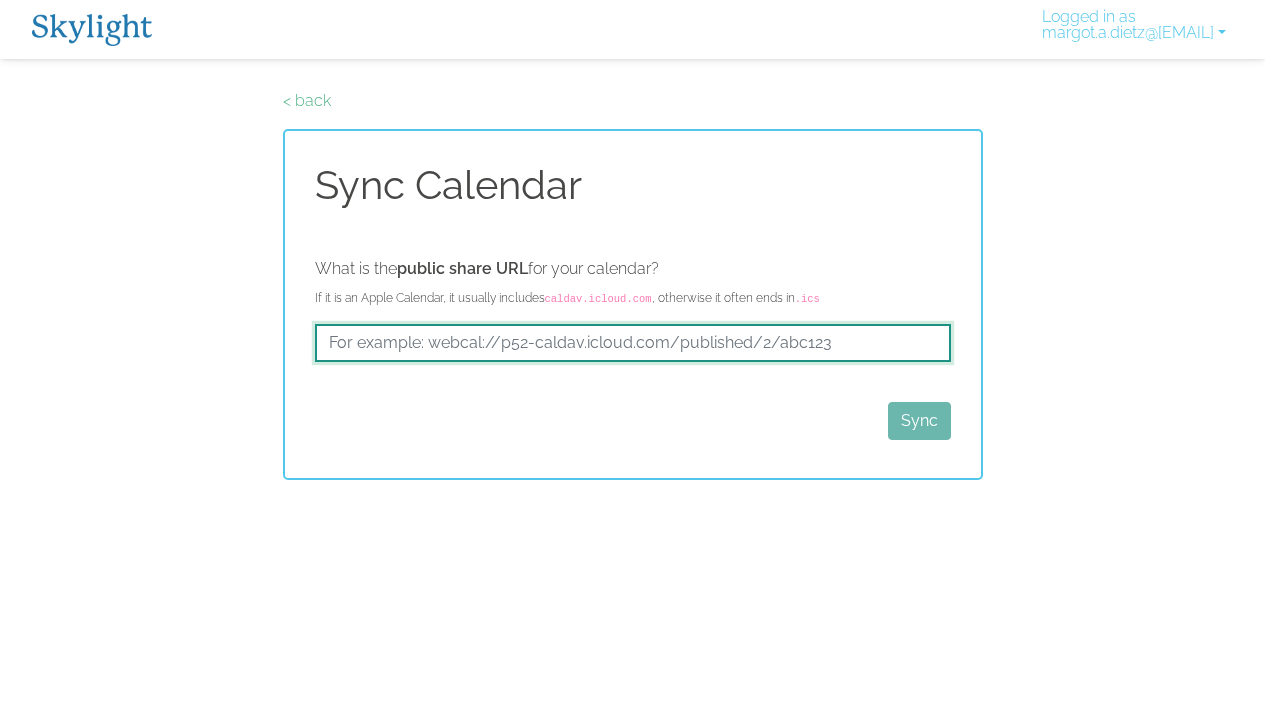 drag, startPoint x: 851, startPoint y: 347, endPoint x: 146, endPoint y: 354, distance: 705.0347 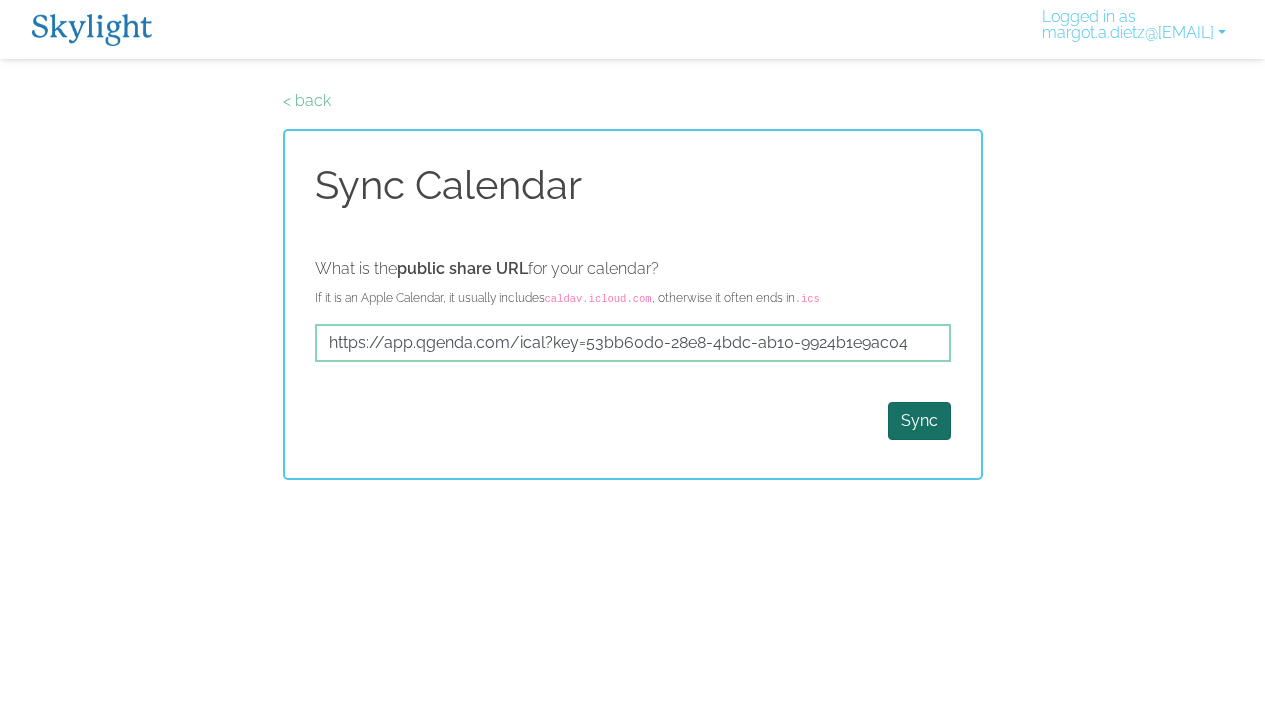 click on "Sync" at bounding box center [919, 421] 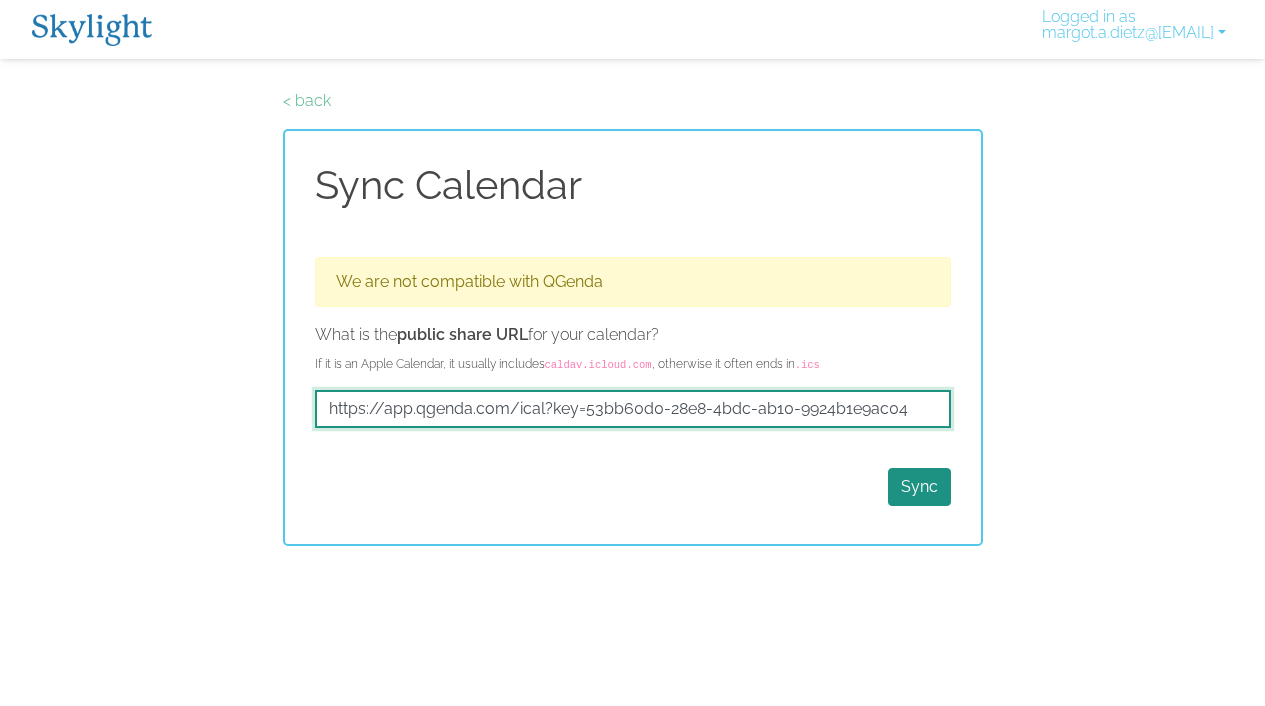click on "https://app.qgenda.com/ical?key=53bb60d0-28e8-4bdc-ab10-9924b1e9ac04" at bounding box center [633, 409] 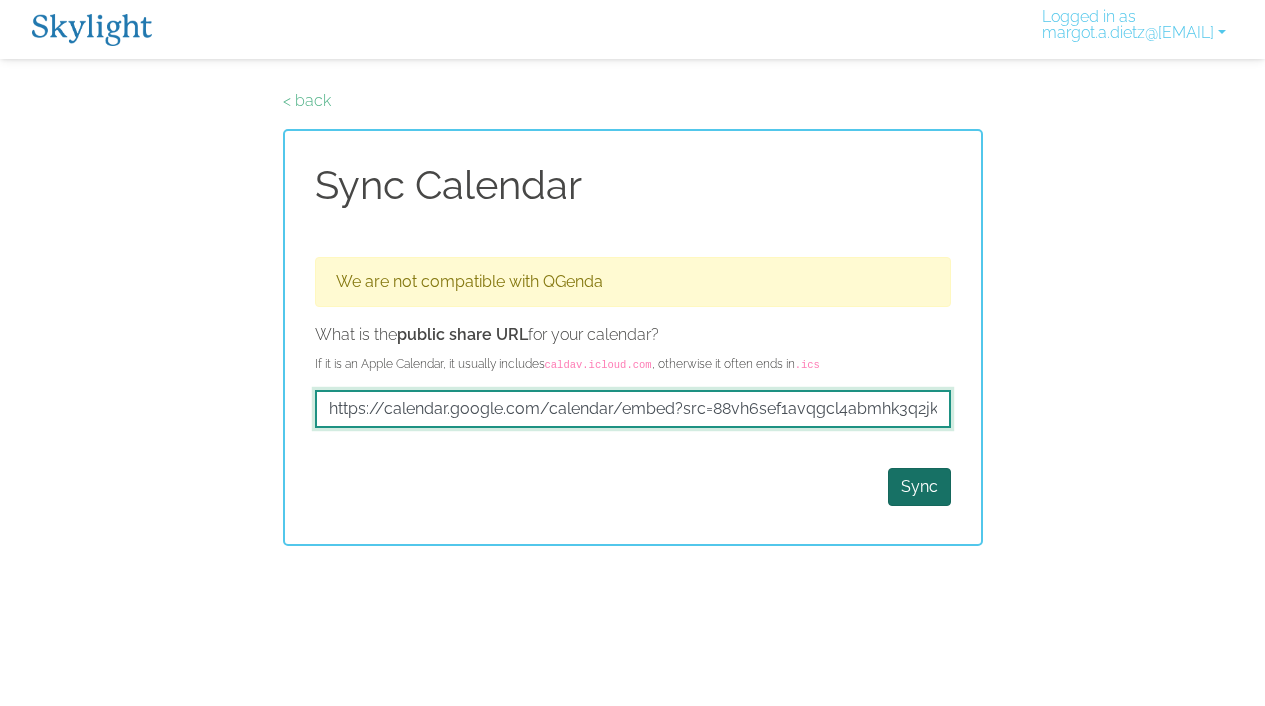type on "https://calendar.google.com/calendar/embed?src=88vh6sef1avqgcl4abmhk3q2jkuu6nqb%40import.calendar.google.com&ctz=America%2FNew_York" 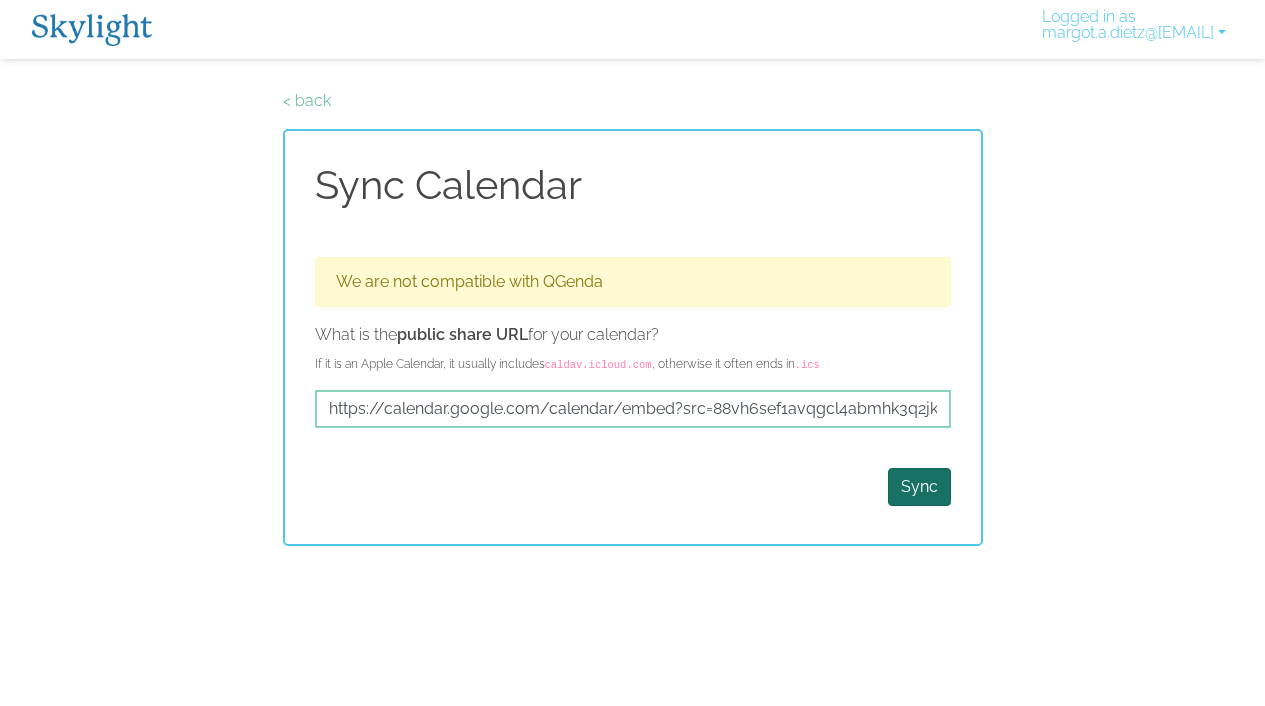 click on "Sync" at bounding box center [919, 487] 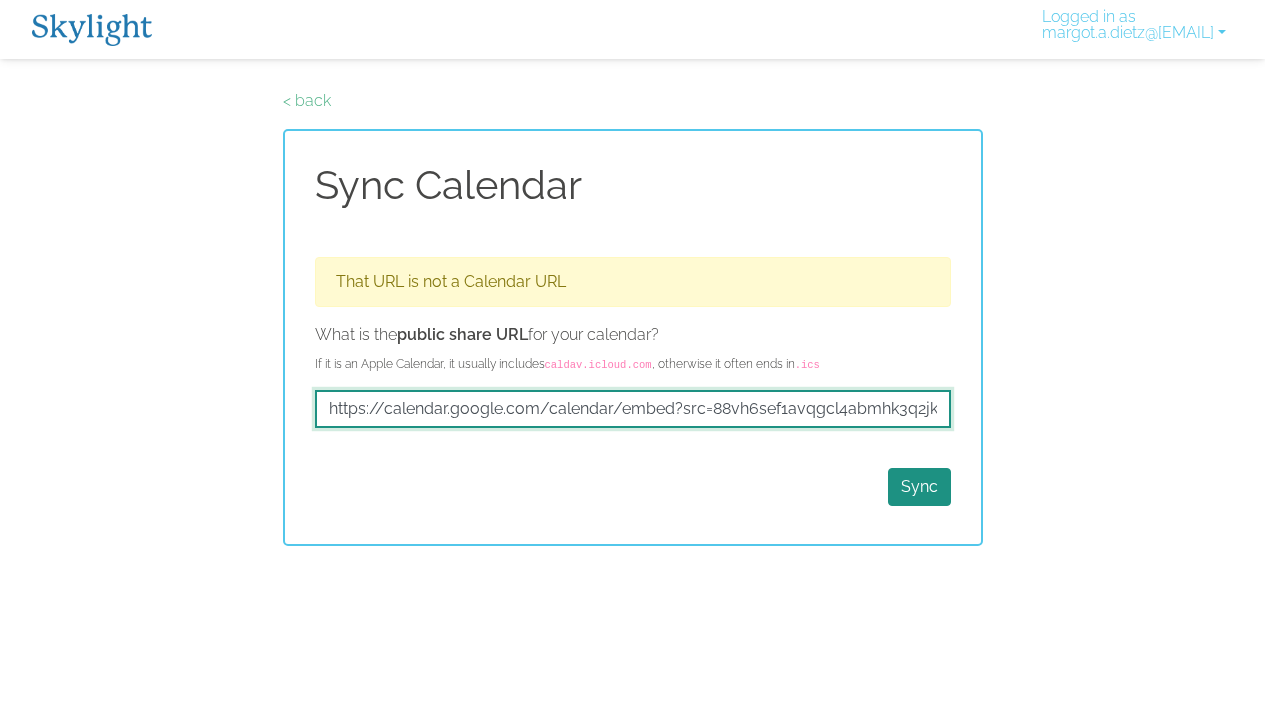 click on "https://calendar.google.com/calendar/embed?src=88vh6sef1avqgcl4abmhk3q2jkuu6nqb%40import.calendar.google.com&ctz=America%2FNew_York" at bounding box center [633, 409] 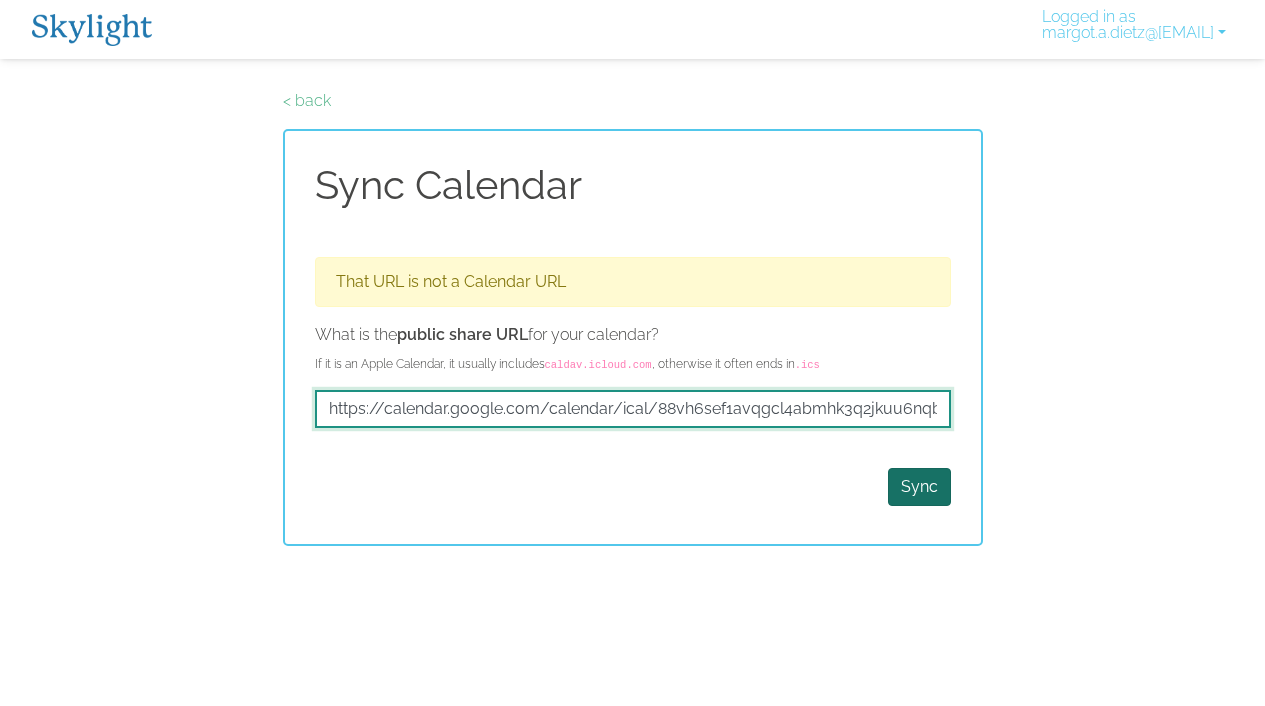 type on "https://calendar.google.com/calendar/ical/88vh6sef1avqgcl4abmhk3q2jkuu6nqb%40import.calendar.google.com/public/basic.ics" 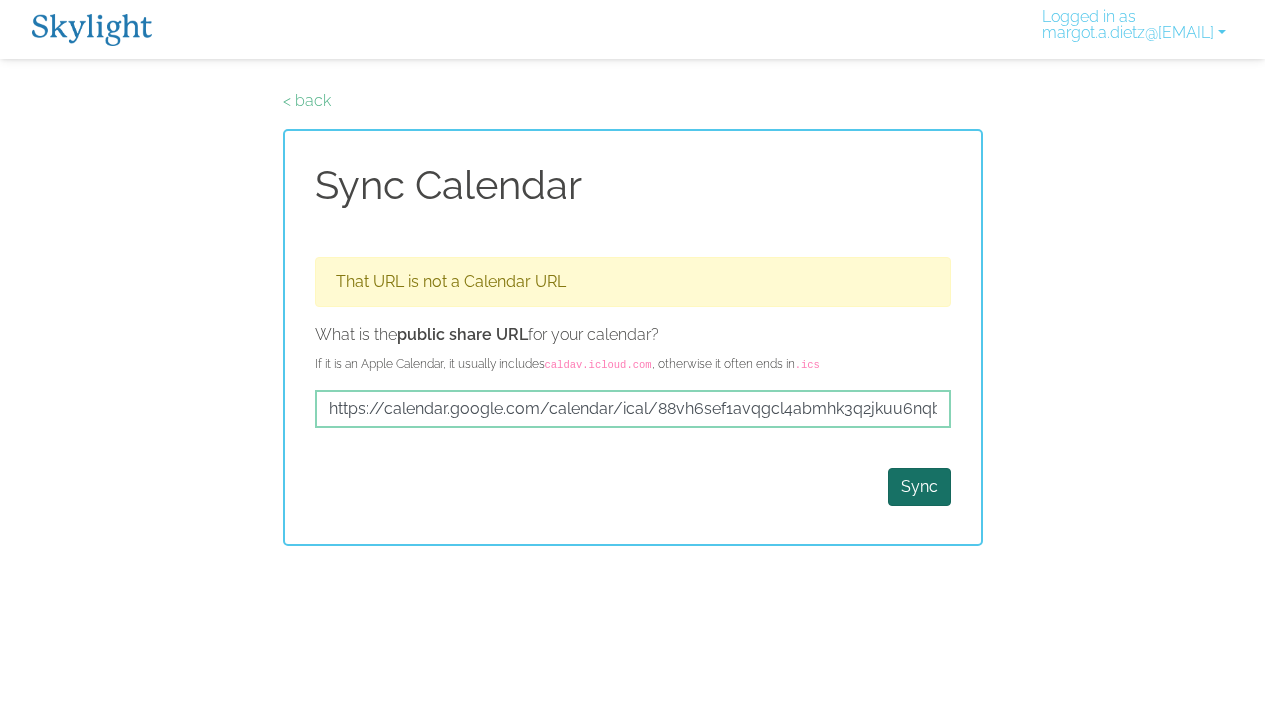 click on "Sync" at bounding box center [919, 487] 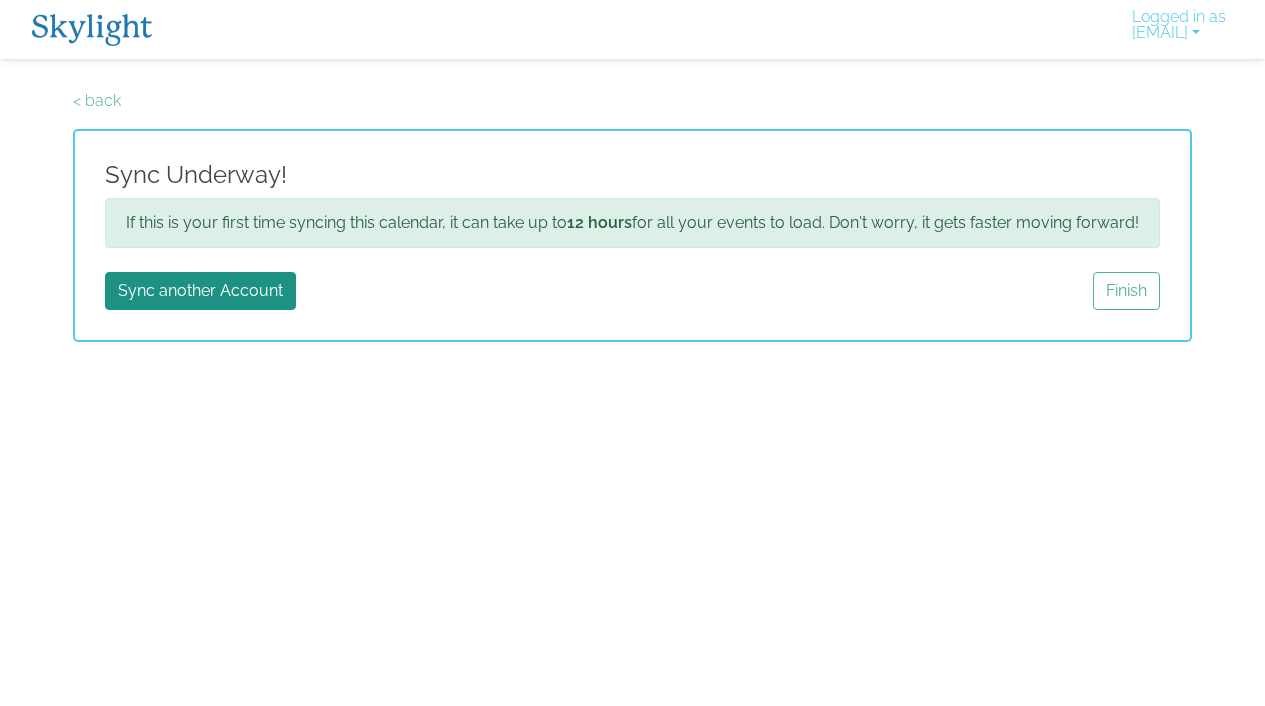 scroll, scrollTop: 0, scrollLeft: 0, axis: both 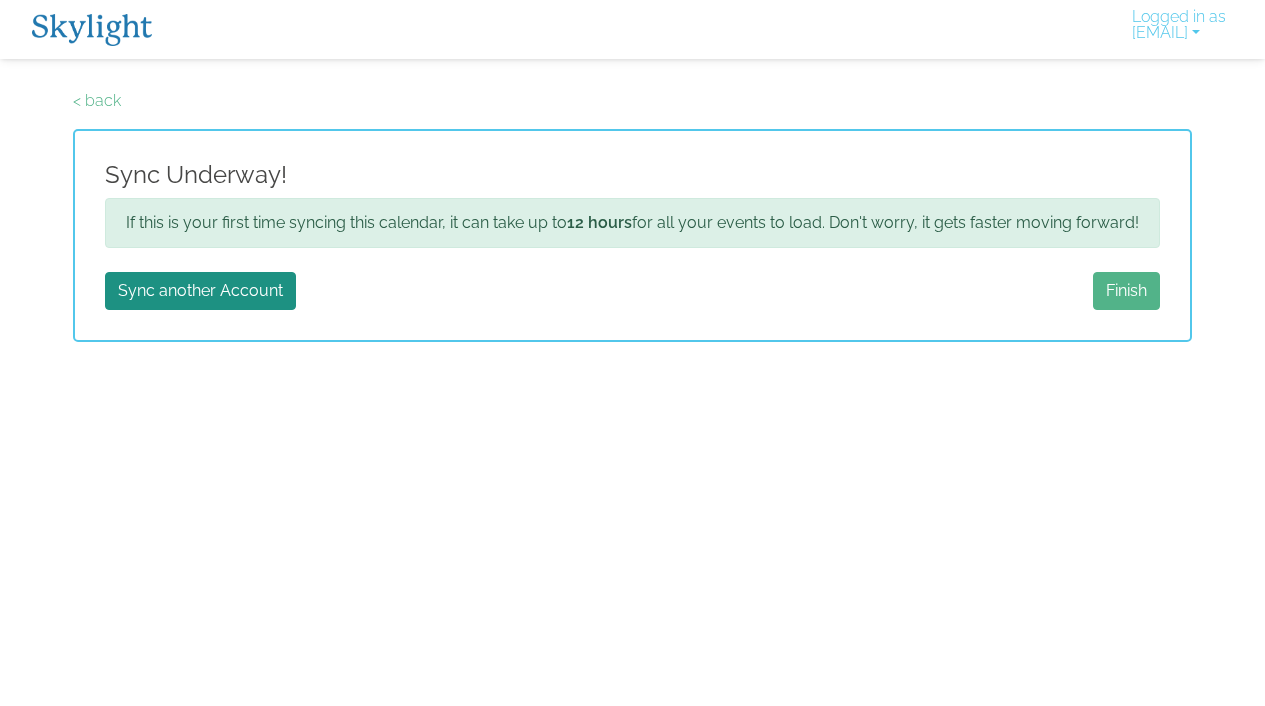click on "Finish" at bounding box center [1126, 291] 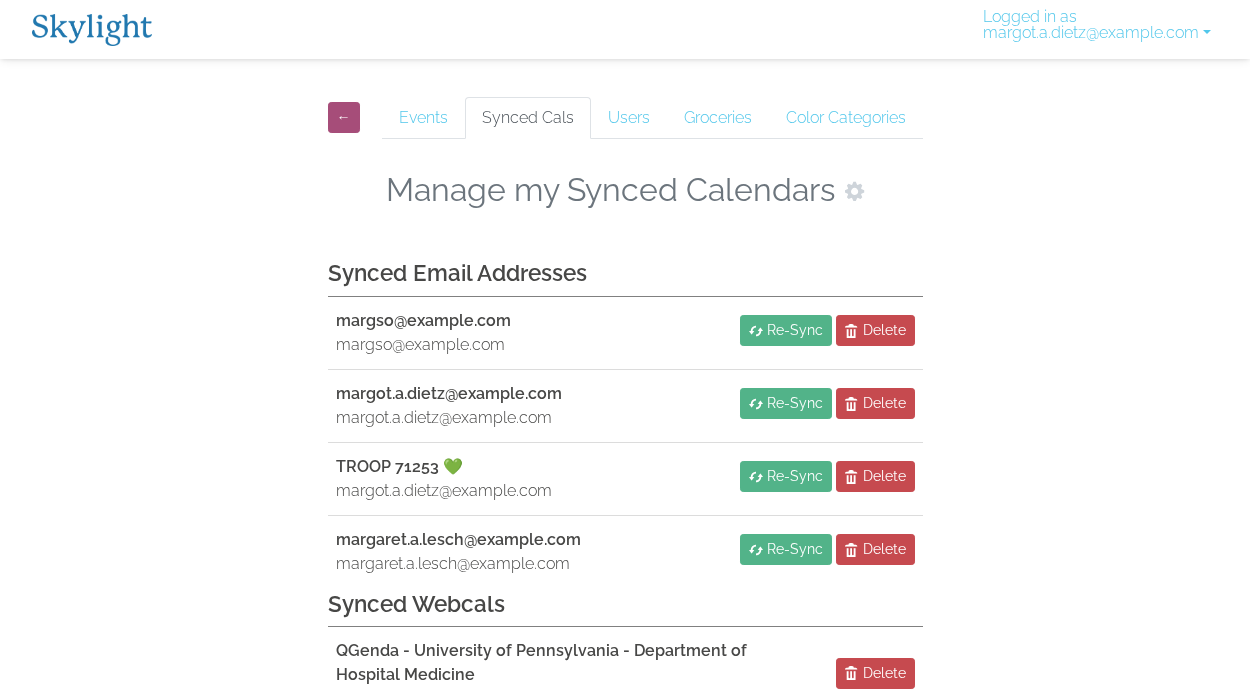scroll, scrollTop: 0, scrollLeft: 0, axis: both 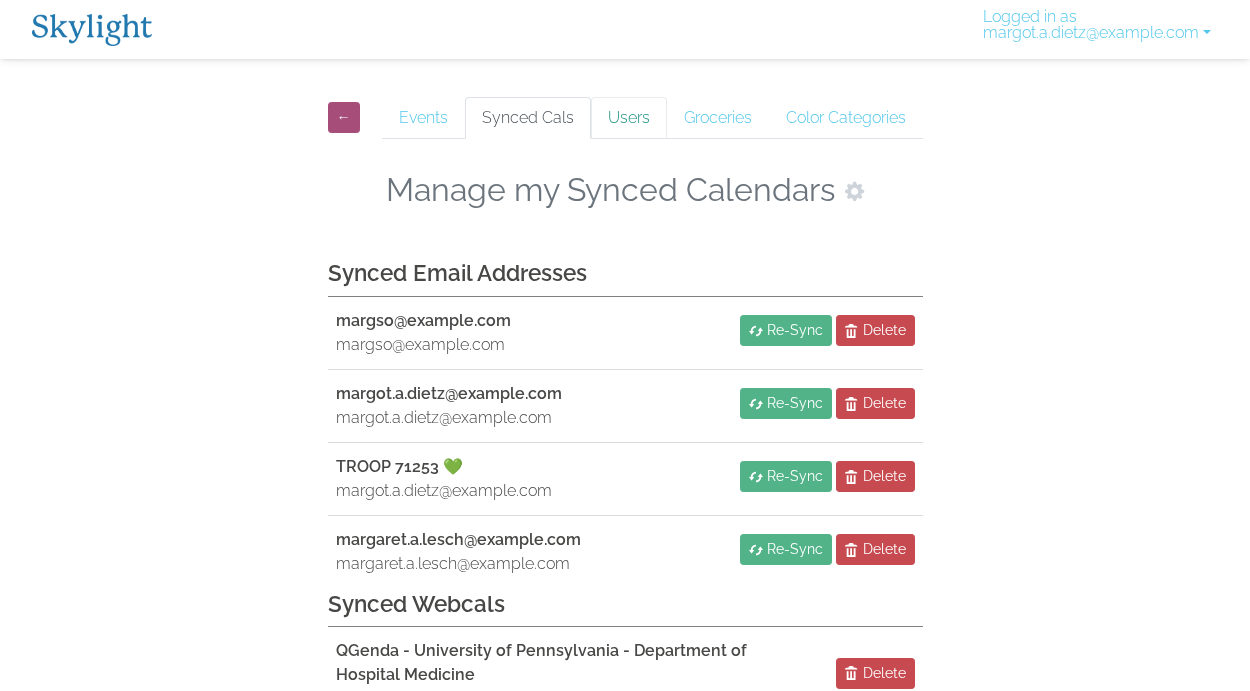 click on "Users" at bounding box center (629, 118) 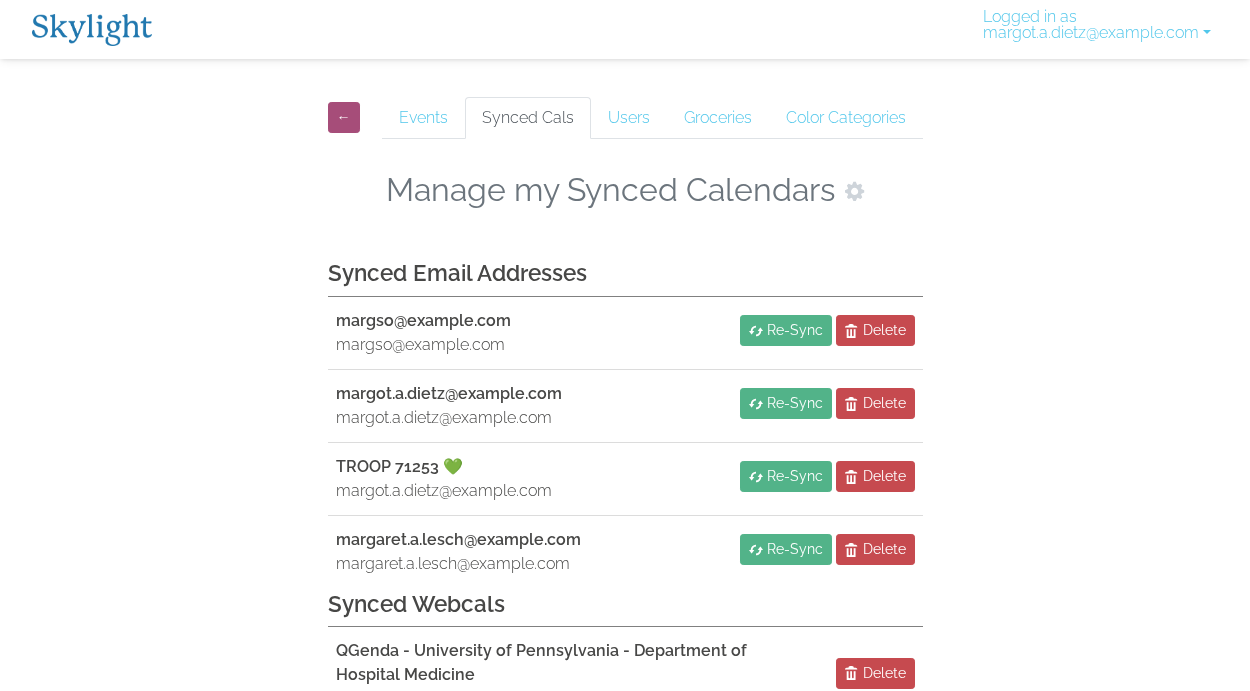scroll, scrollTop: 0, scrollLeft: 0, axis: both 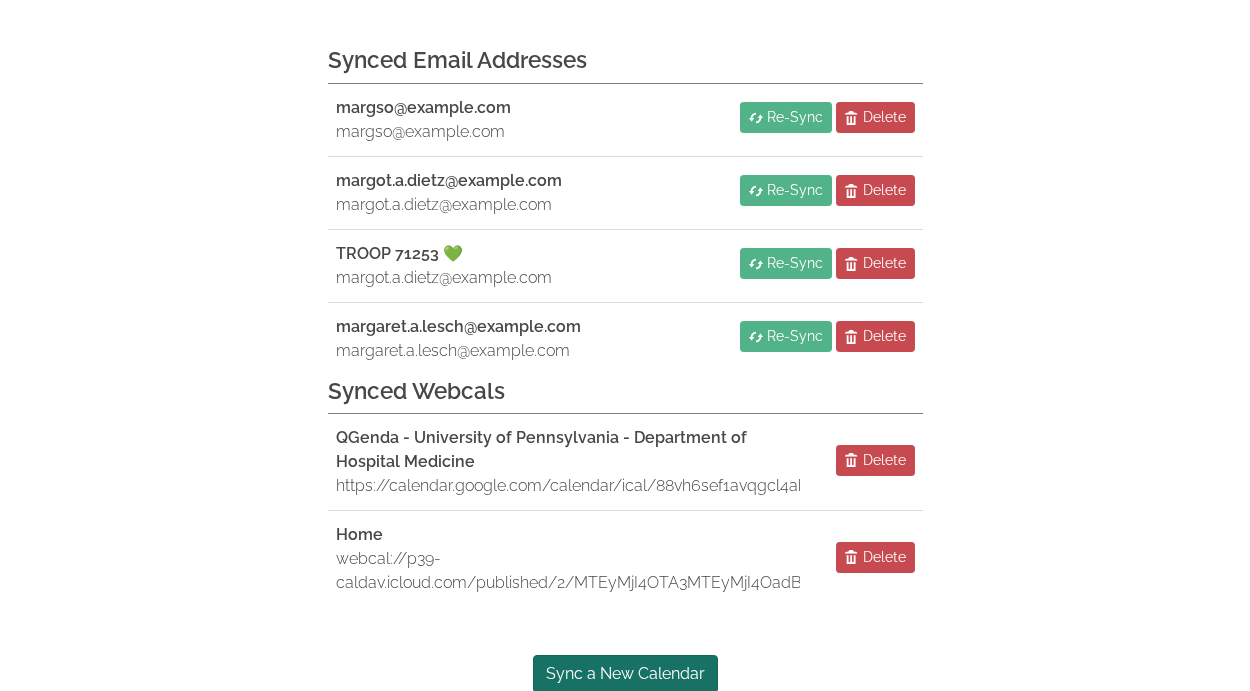 click on "Sync a New Calendar" at bounding box center (625, 674) 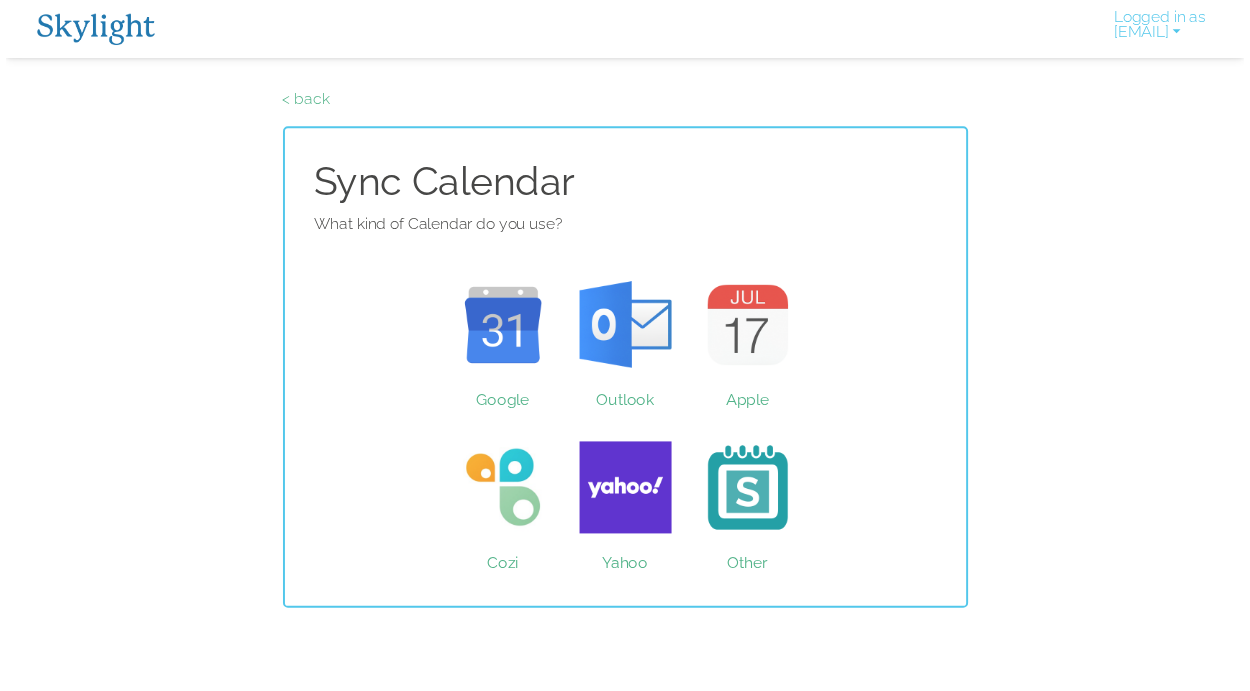 scroll, scrollTop: 0, scrollLeft: 0, axis: both 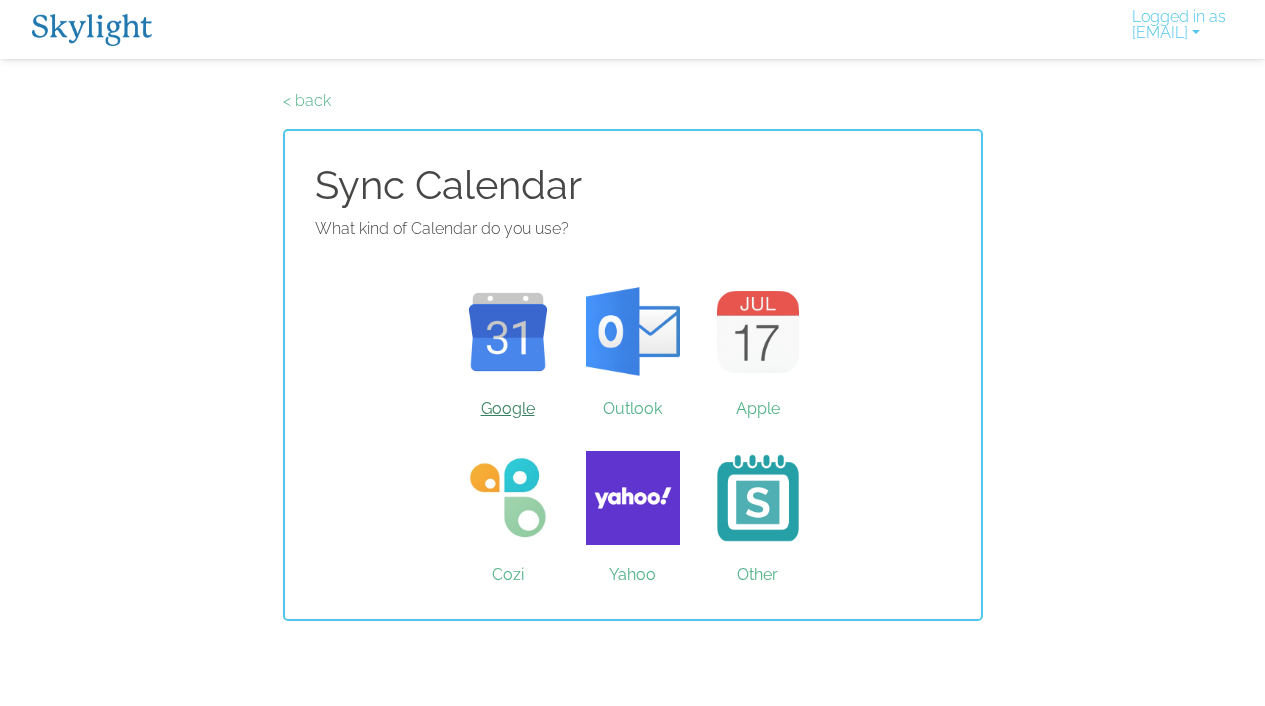 click on "Google" at bounding box center (507, 332) 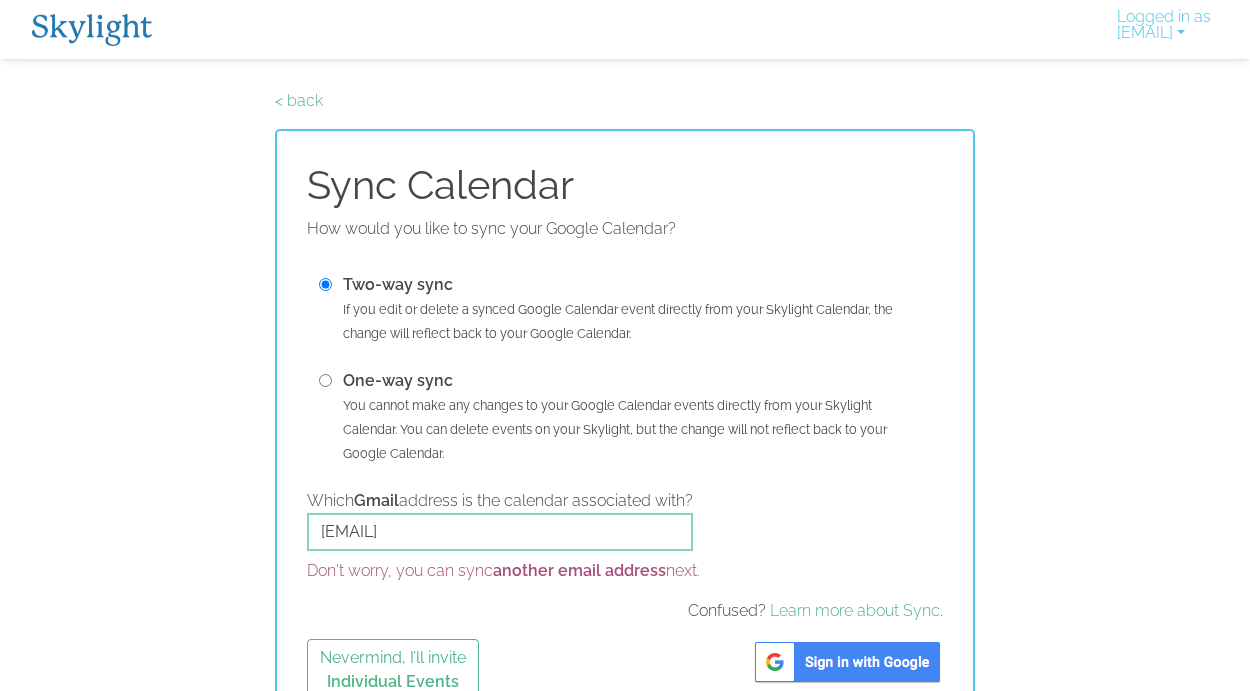 scroll, scrollTop: 42, scrollLeft: 0, axis: vertical 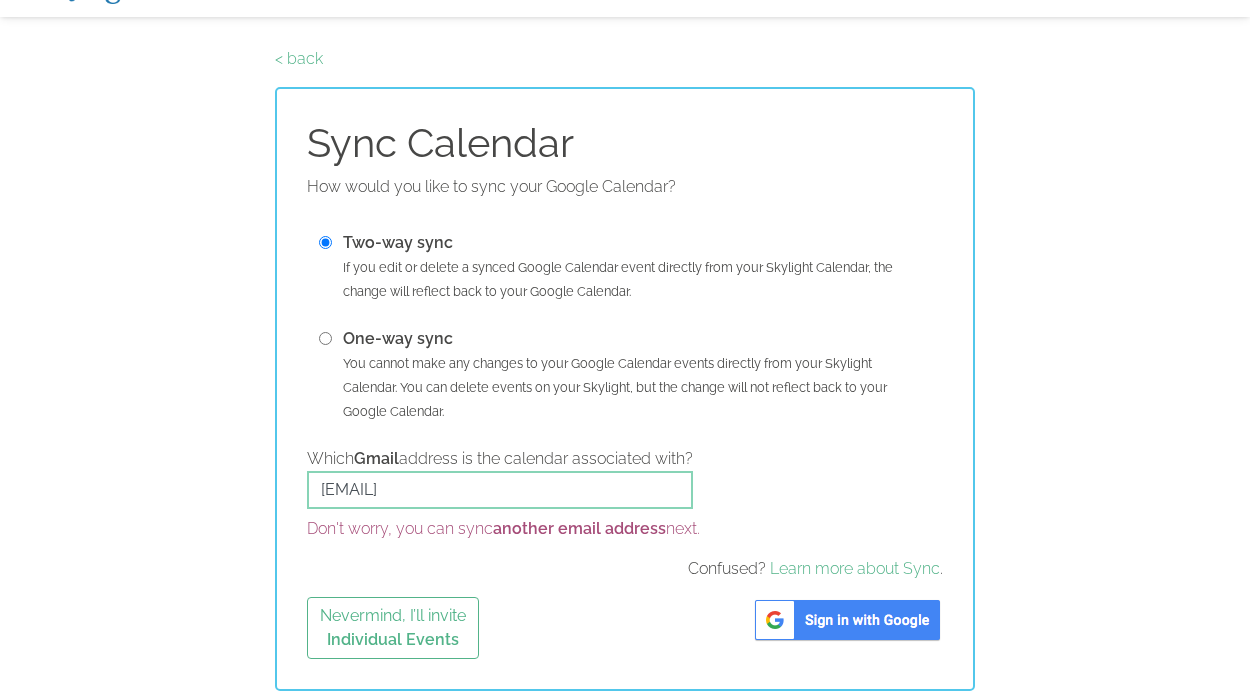 click at bounding box center [325, 338] 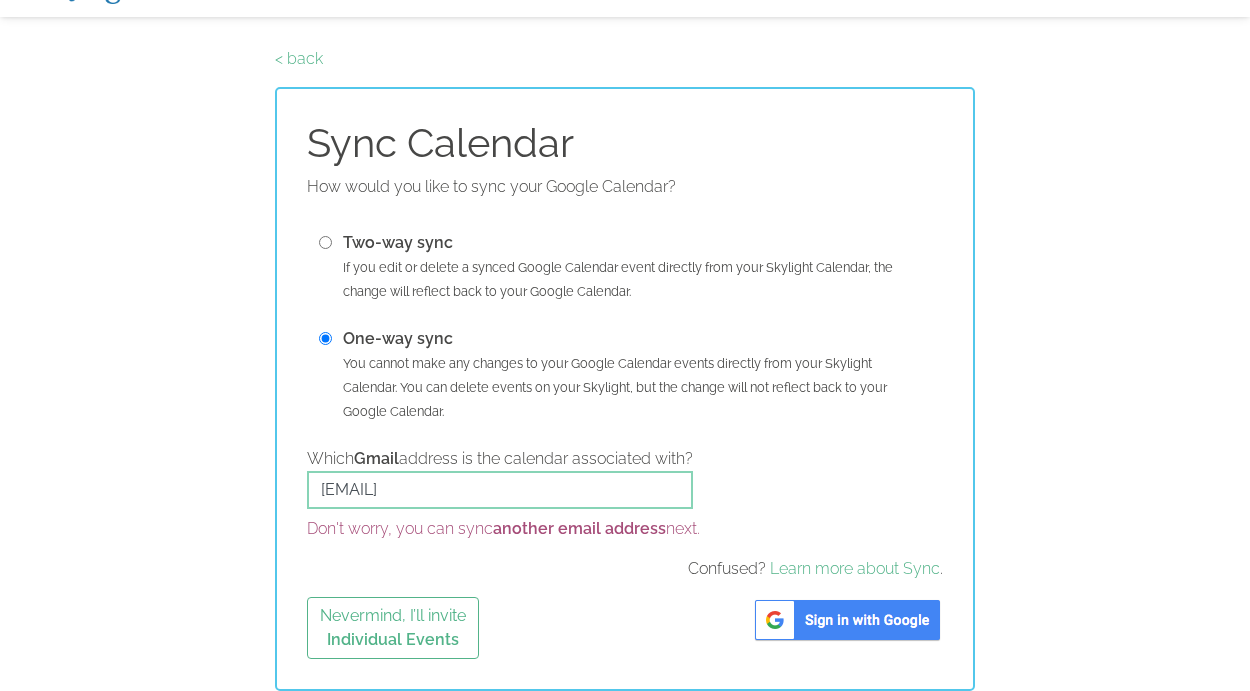 click at bounding box center [325, 242] 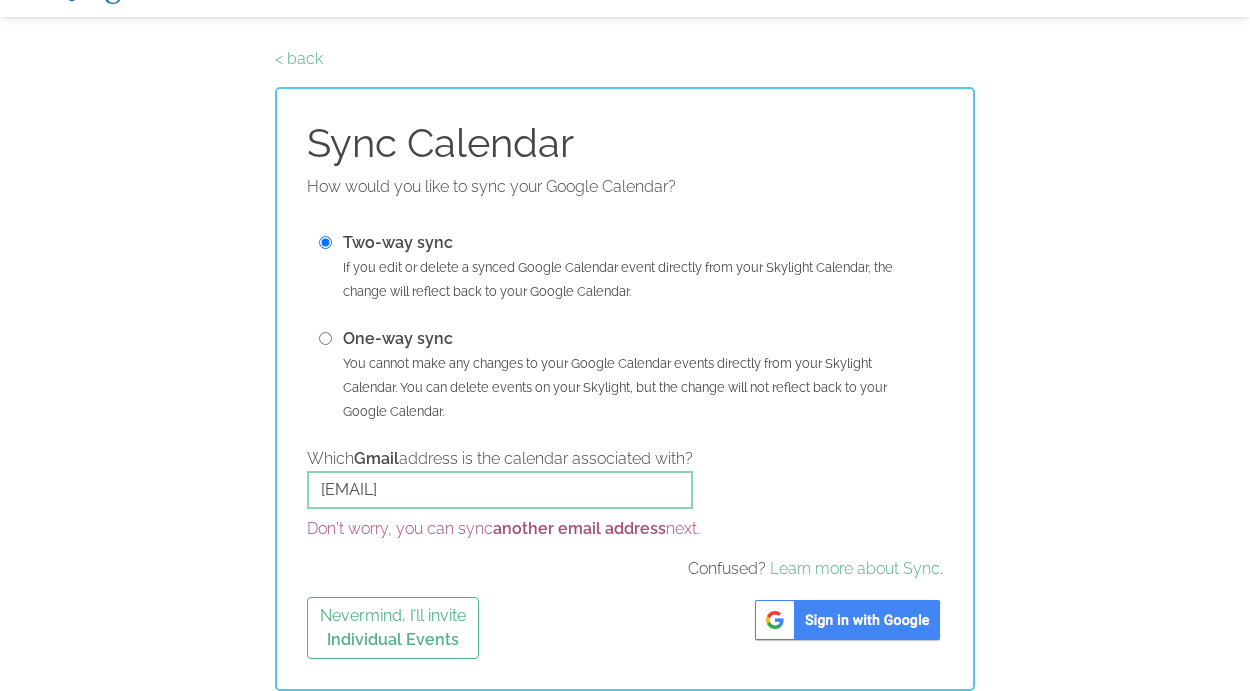 click at bounding box center [847, 620] 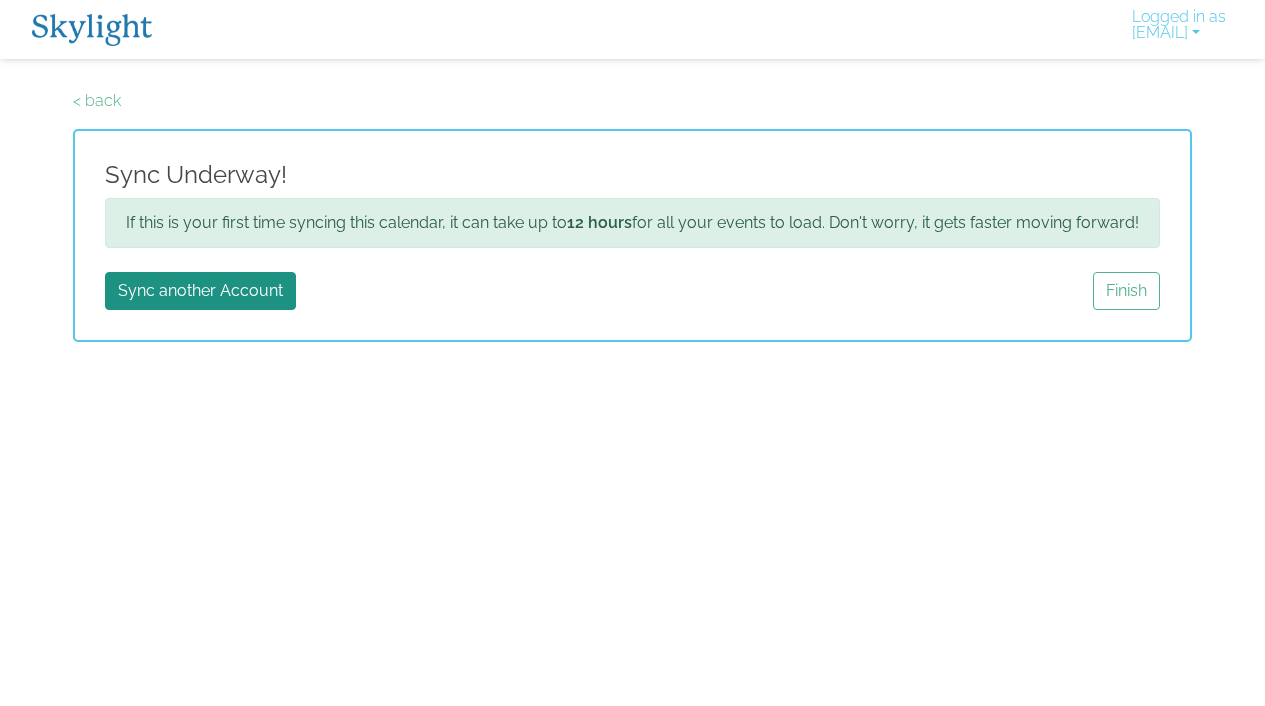 scroll, scrollTop: 0, scrollLeft: 0, axis: both 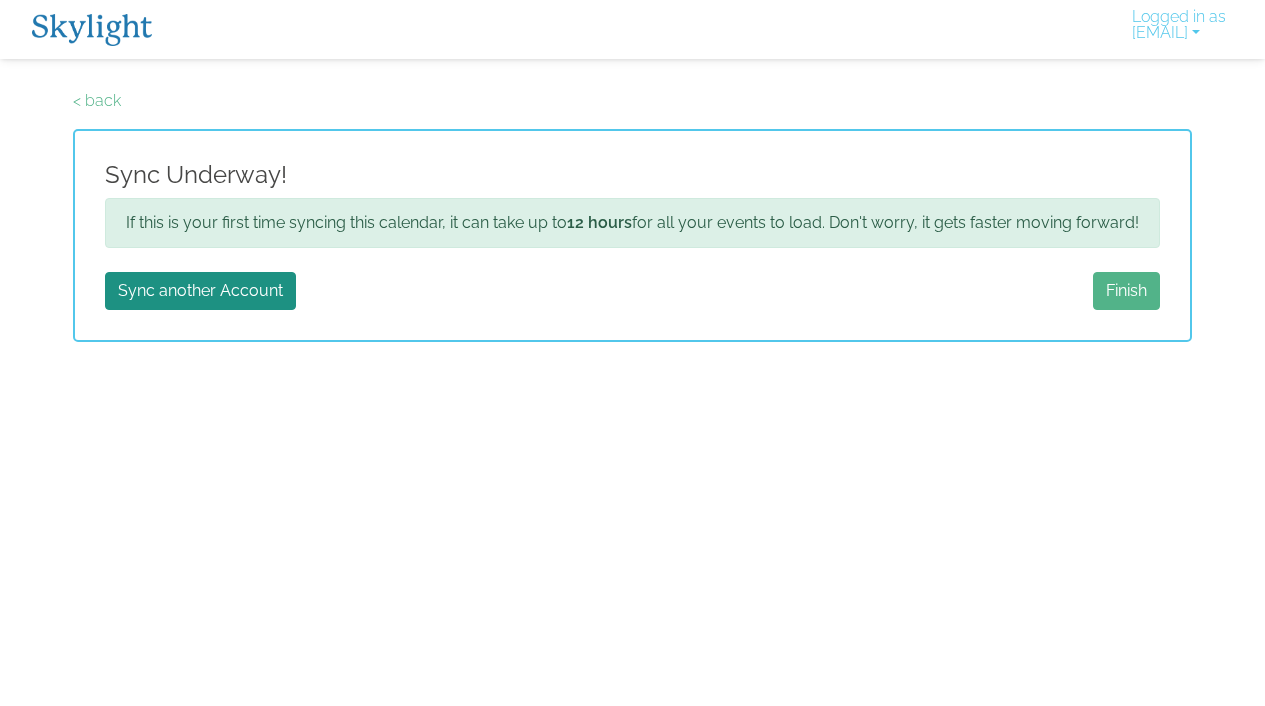 click on "Finish" at bounding box center [1126, 291] 